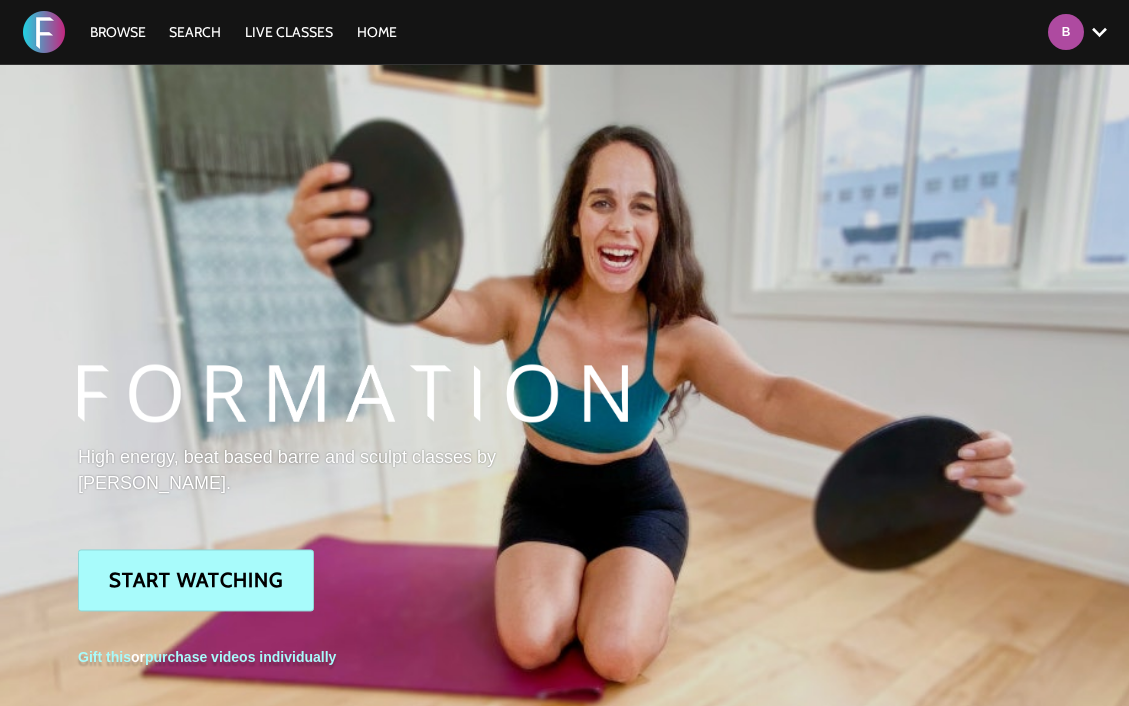 scroll, scrollTop: 0, scrollLeft: 0, axis: both 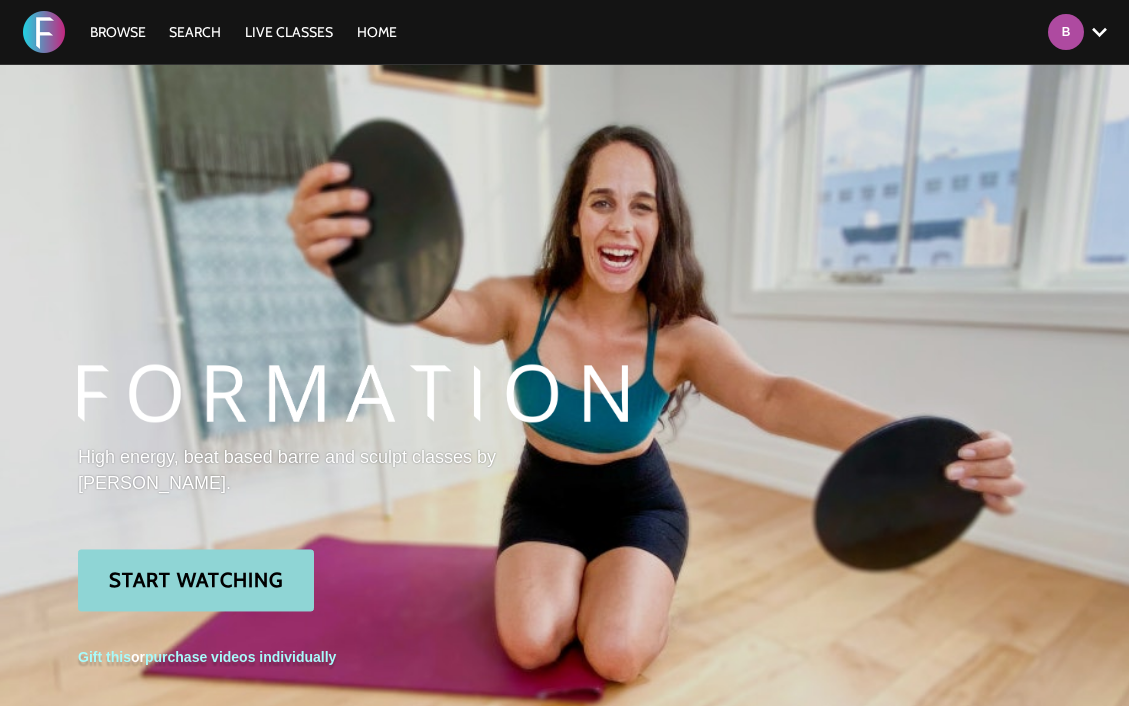 click on "Start Watching" at bounding box center [196, 580] 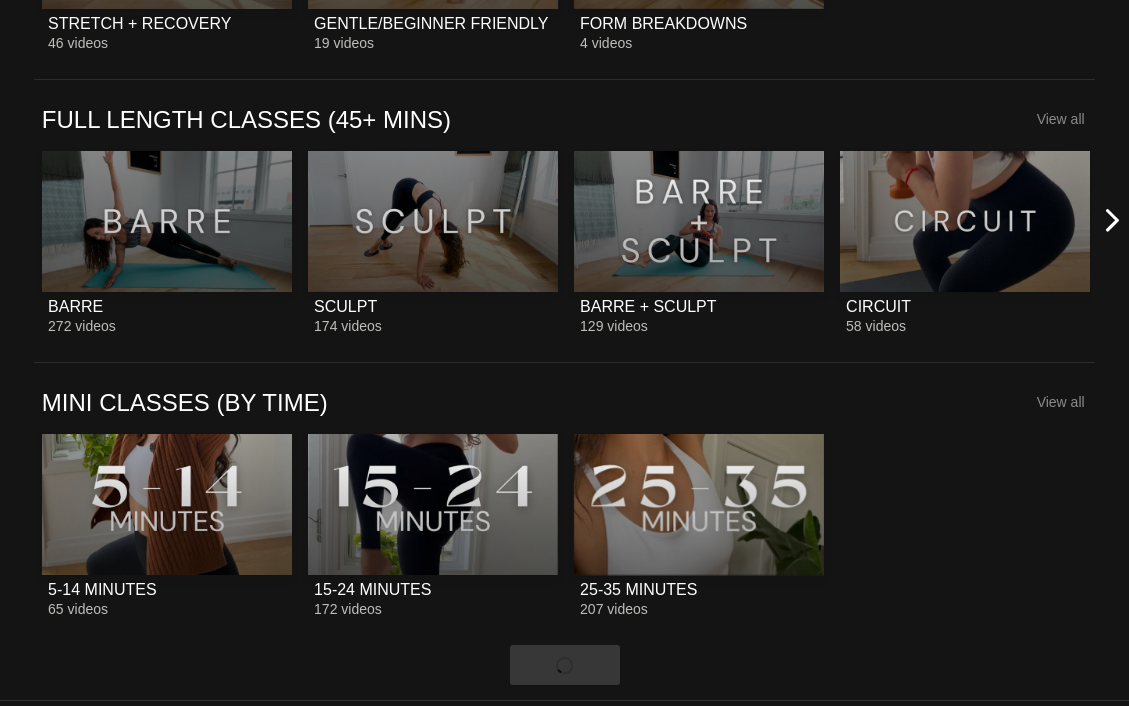 scroll, scrollTop: 1891, scrollLeft: 0, axis: vertical 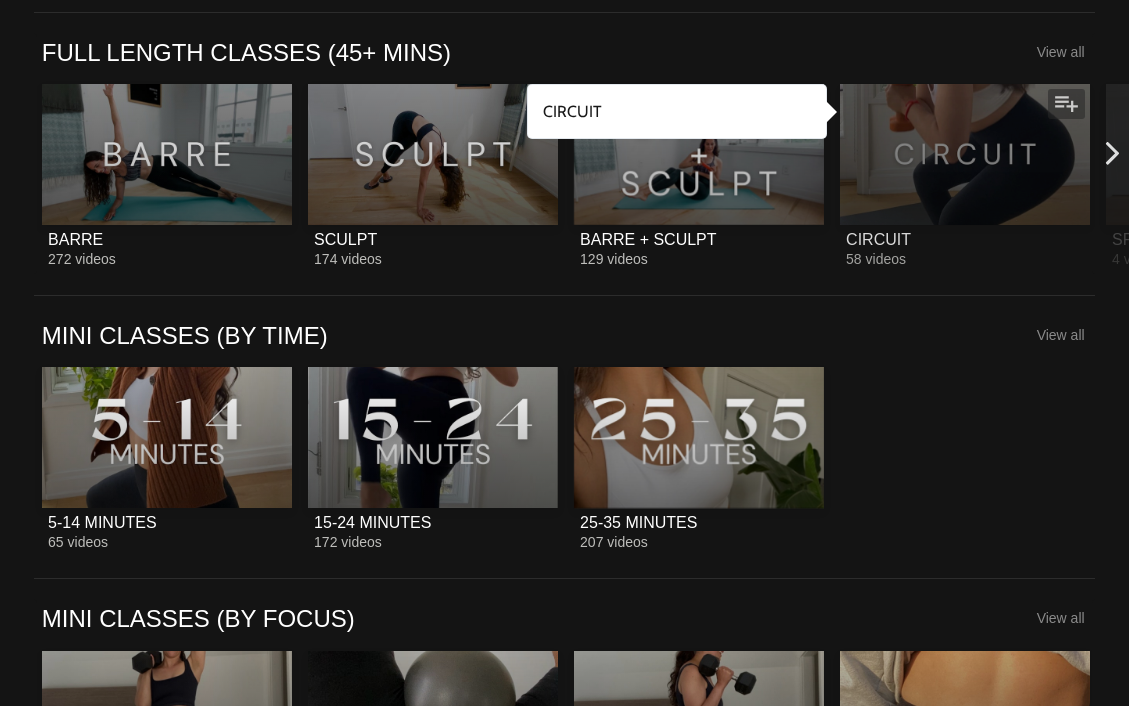 click at bounding box center (965, 154) 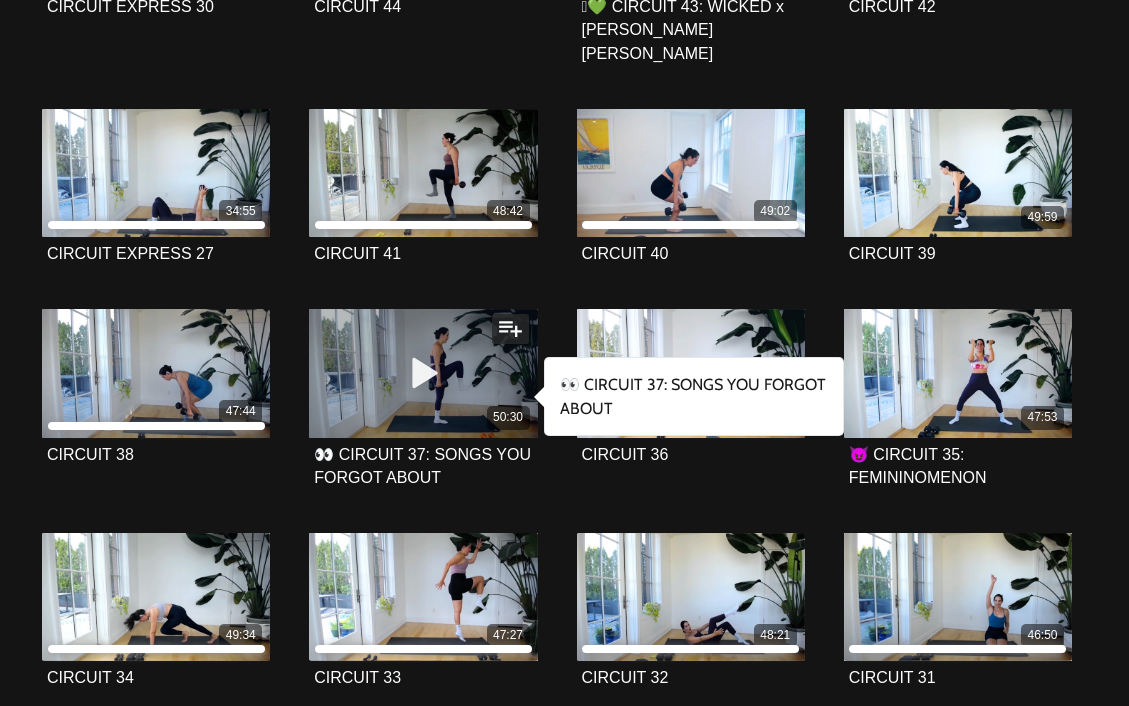 scroll, scrollTop: 1245, scrollLeft: 0, axis: vertical 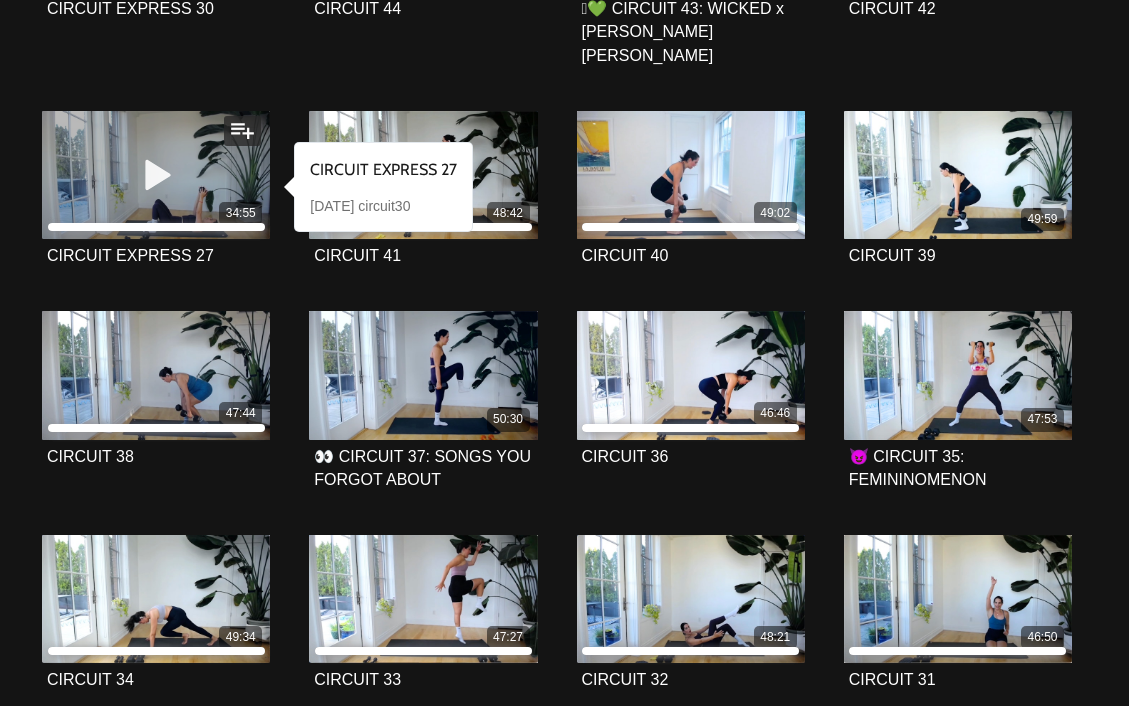click at bounding box center [156, 174] 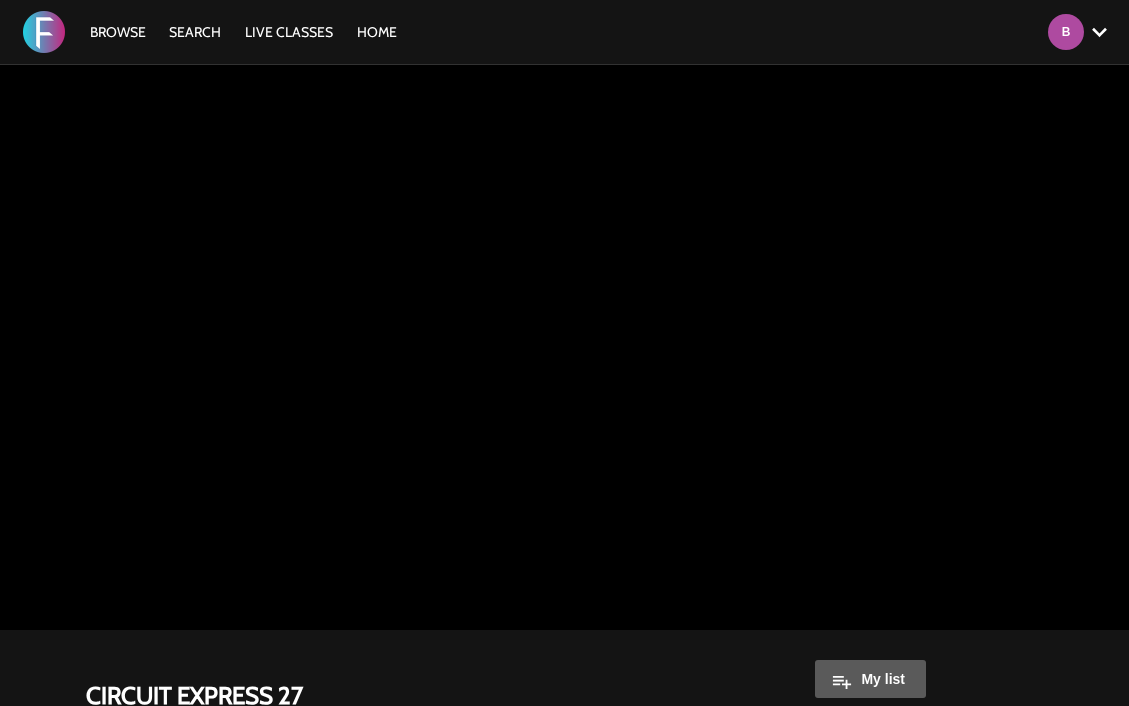 scroll, scrollTop: 0, scrollLeft: 0, axis: both 